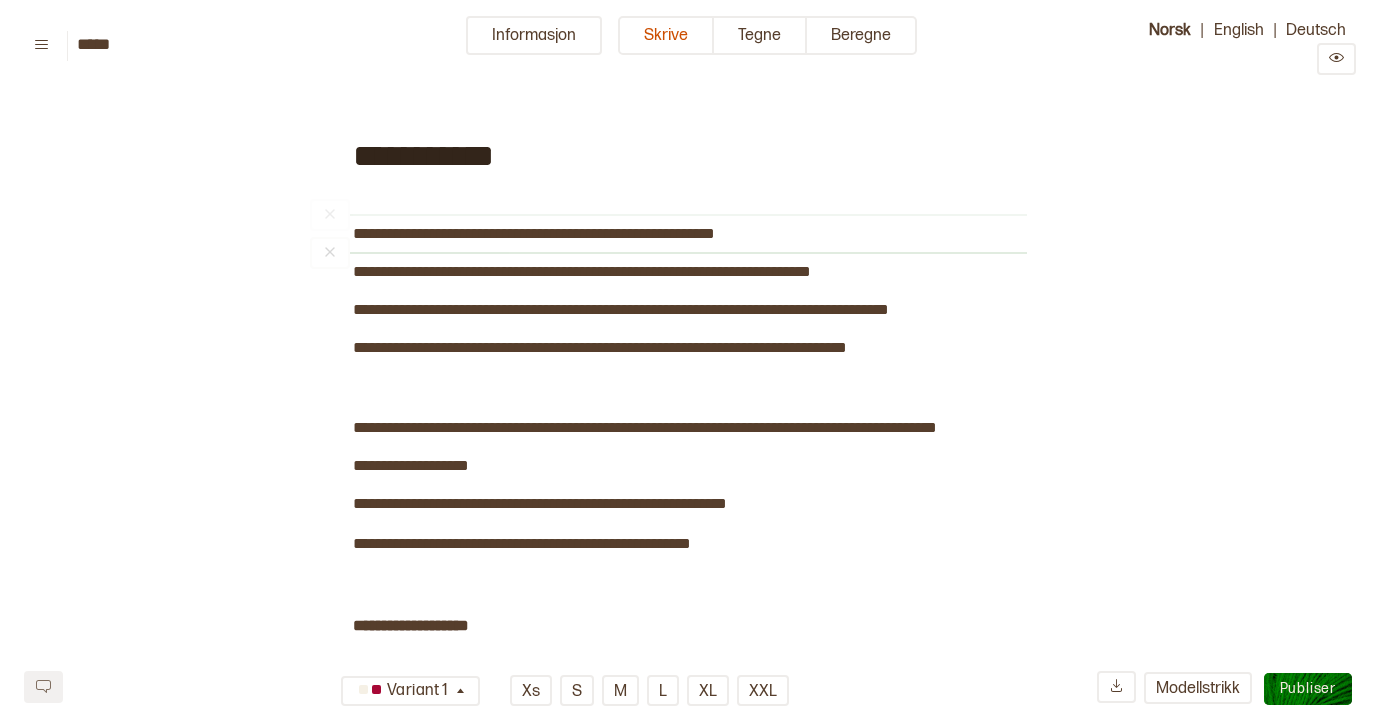 scroll, scrollTop: 36, scrollLeft: 0, axis: vertical 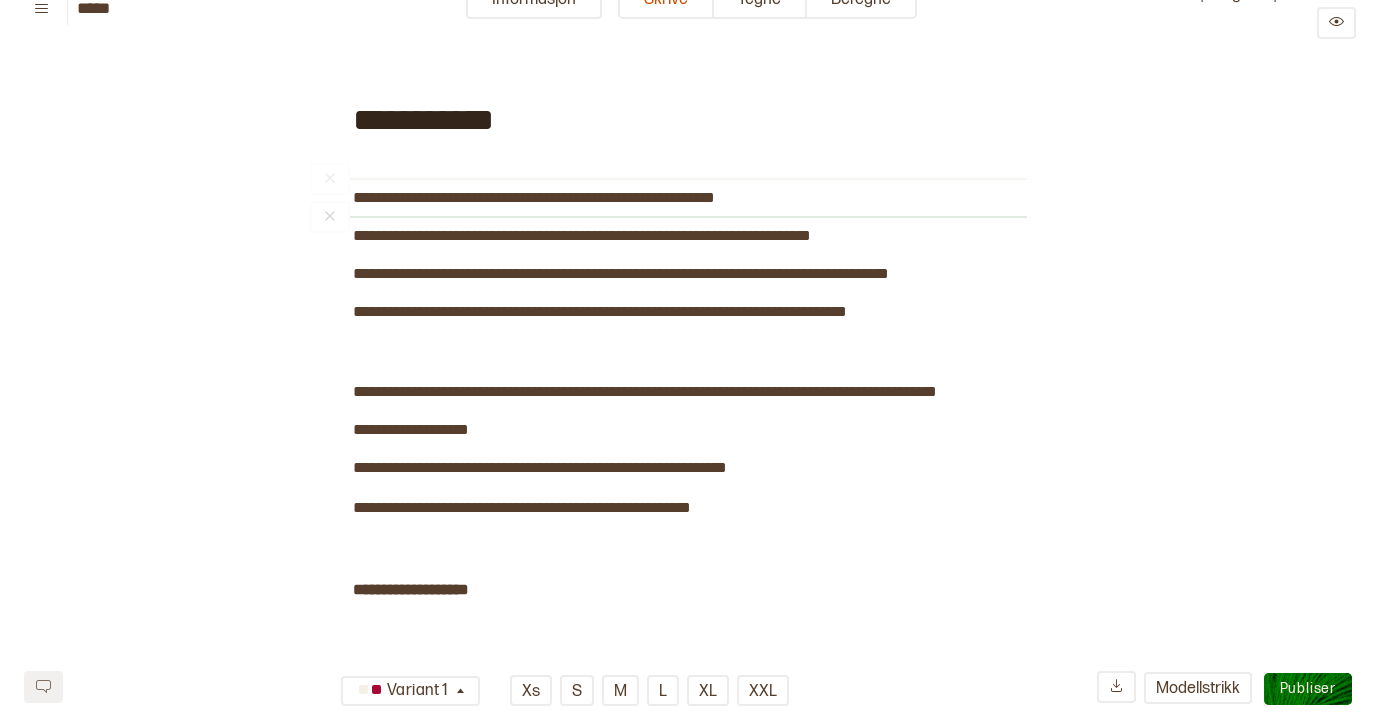 click on "**********" at bounding box center [690, 117] 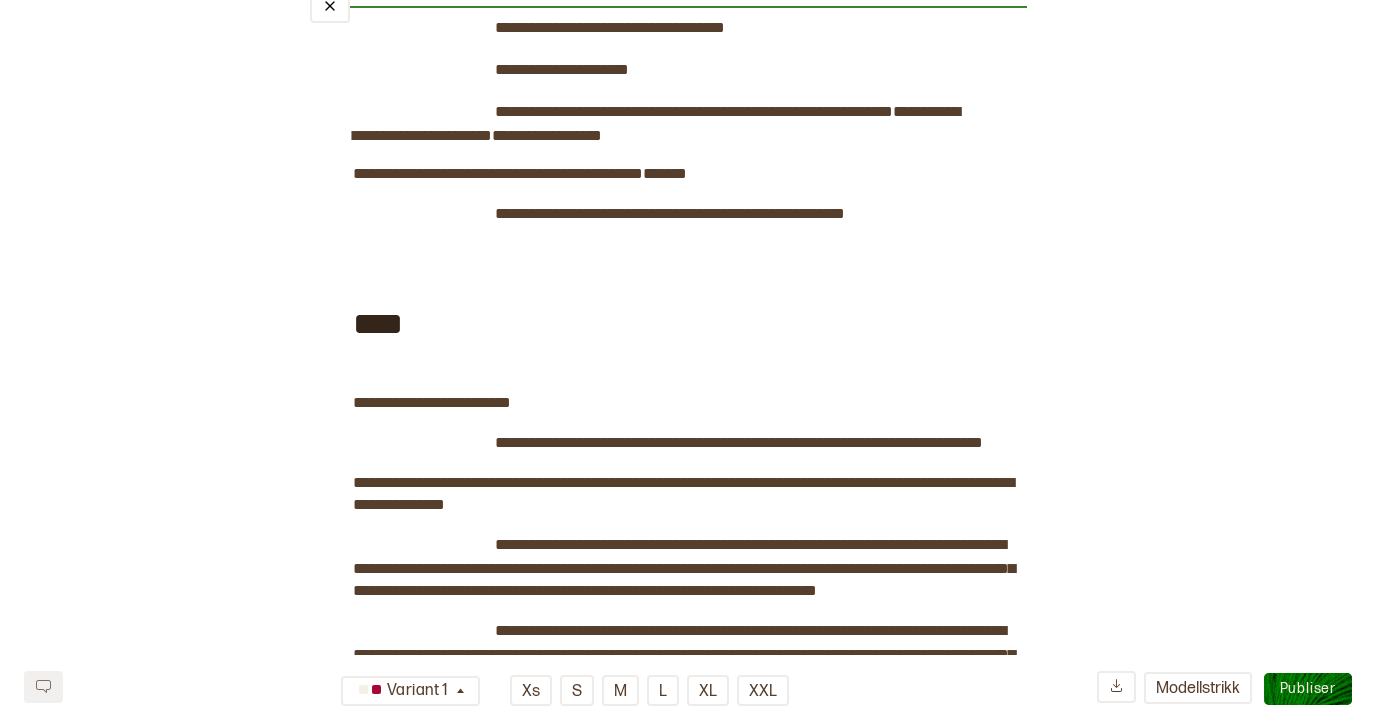 scroll, scrollTop: 4395, scrollLeft: 0, axis: vertical 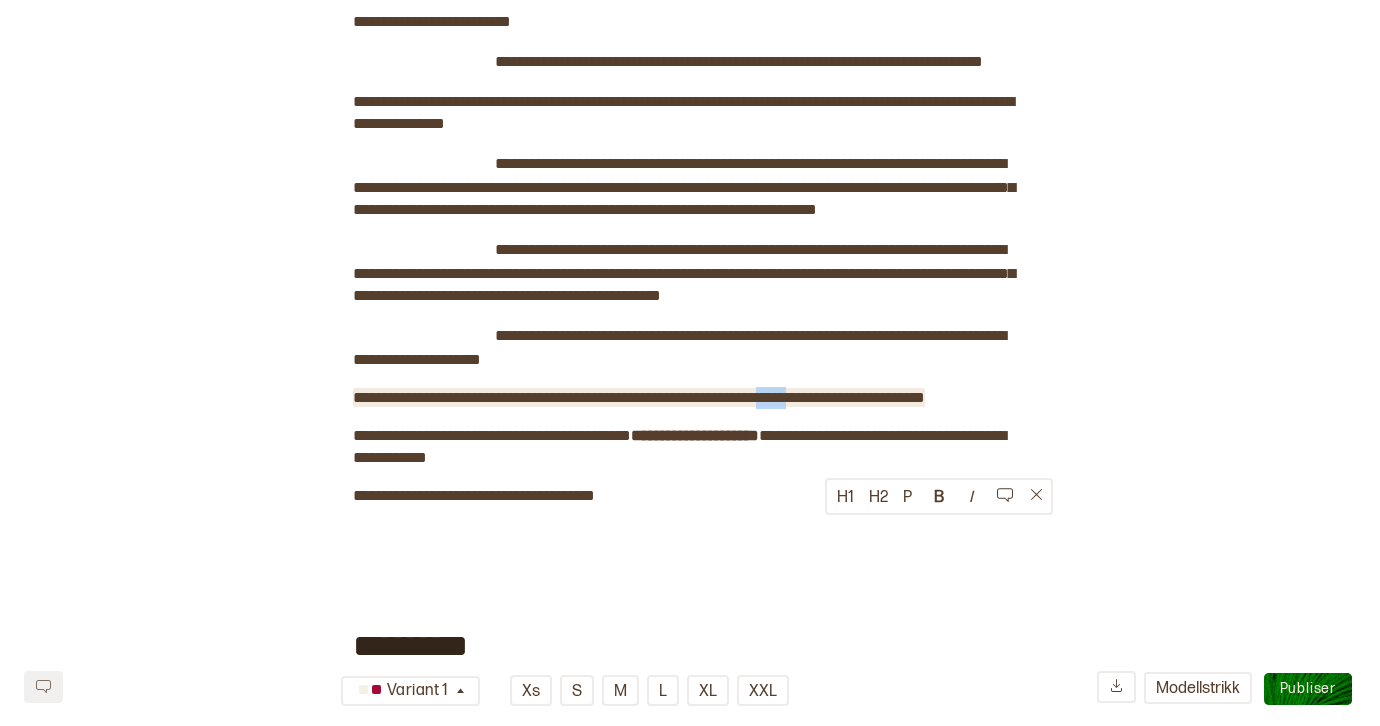 drag, startPoint x: 863, startPoint y: 527, endPoint x: 829, endPoint y: 530, distance: 34.132095 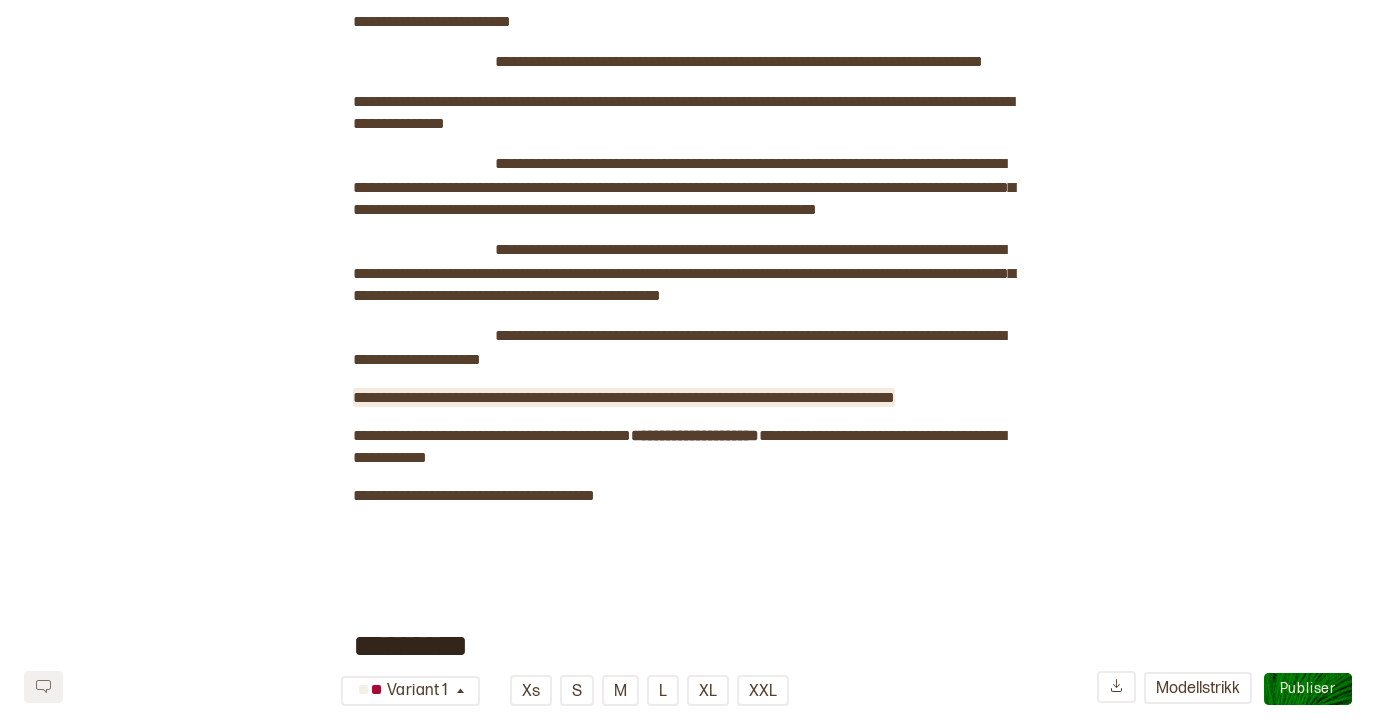 click on "**********" at bounding box center [624, 397] 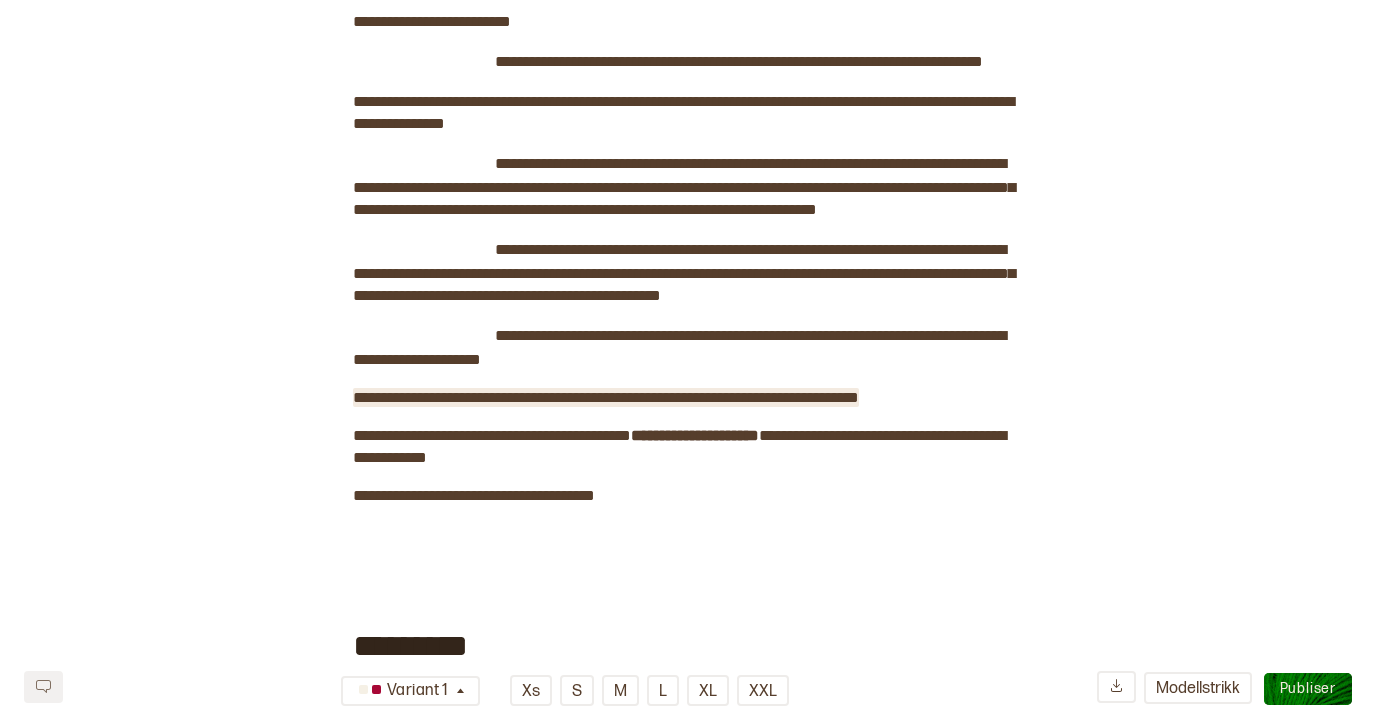 type 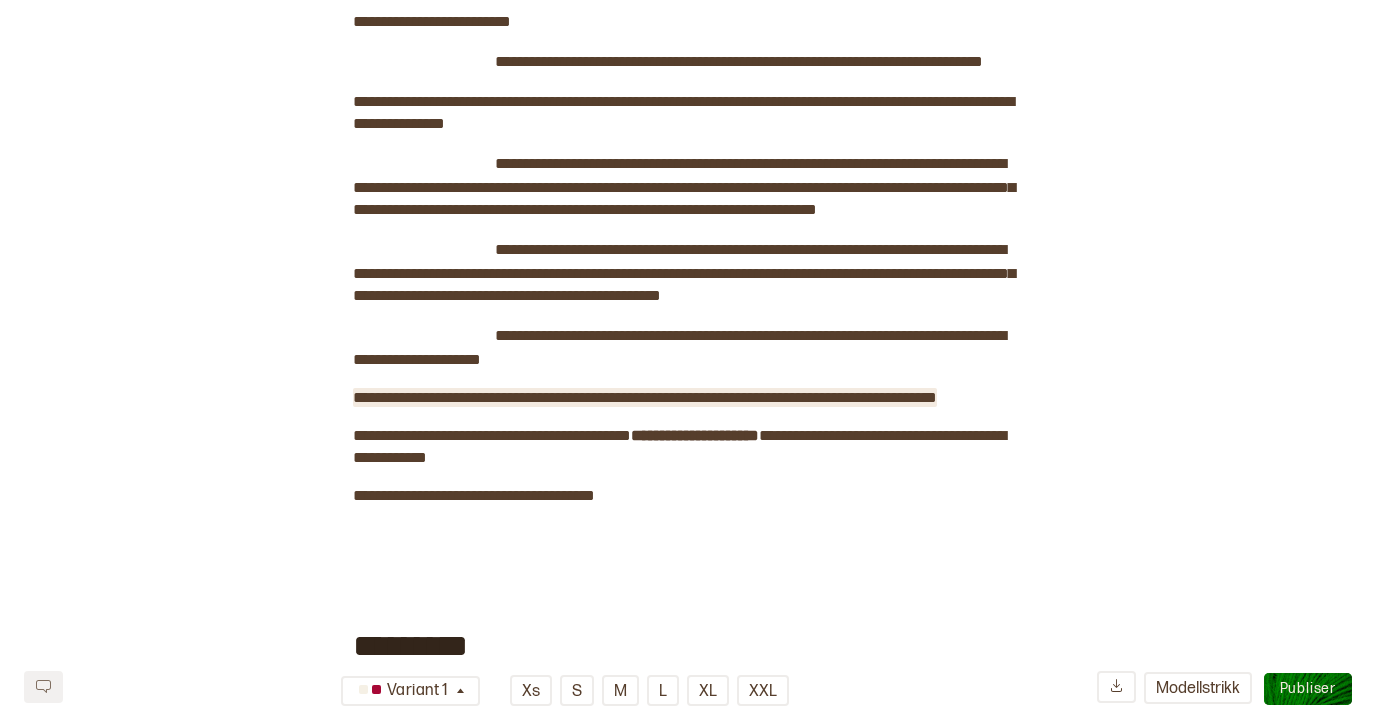 click on "**********" at bounding box center [690, -1442] 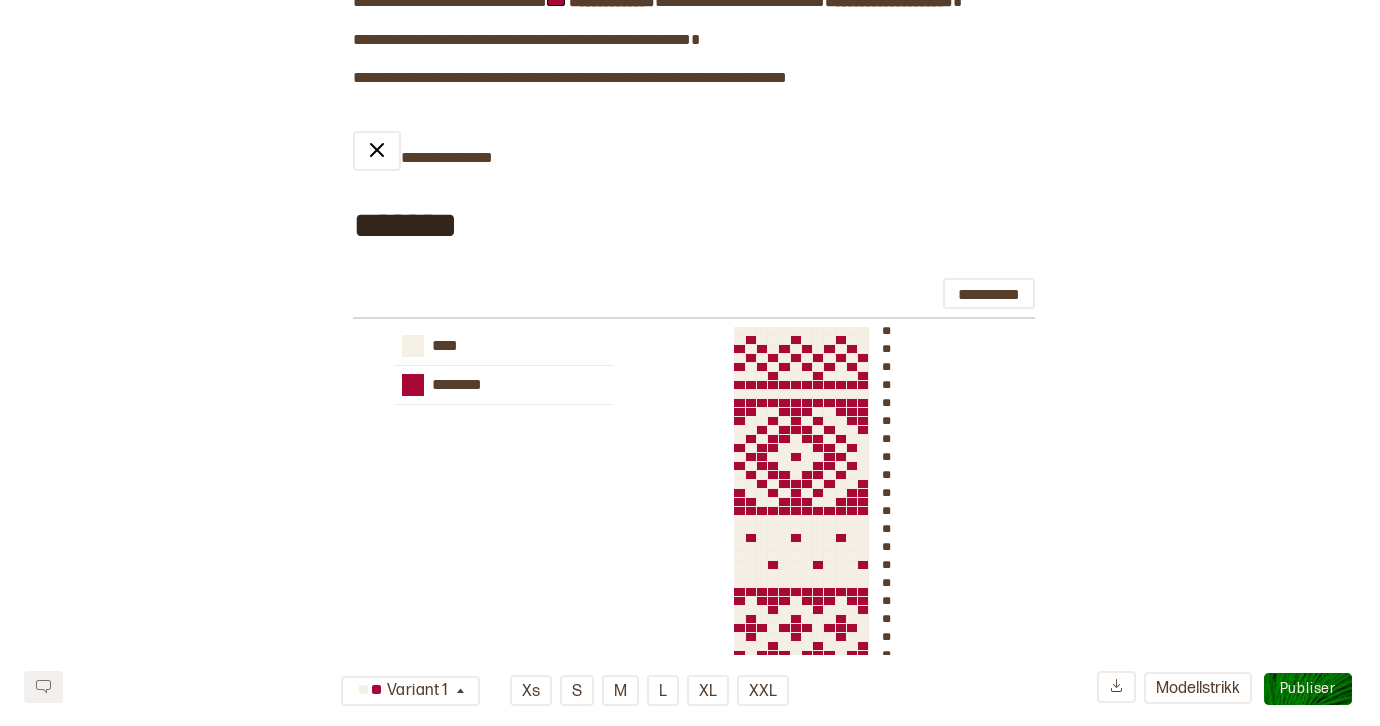 scroll, scrollTop: 0, scrollLeft: 0, axis: both 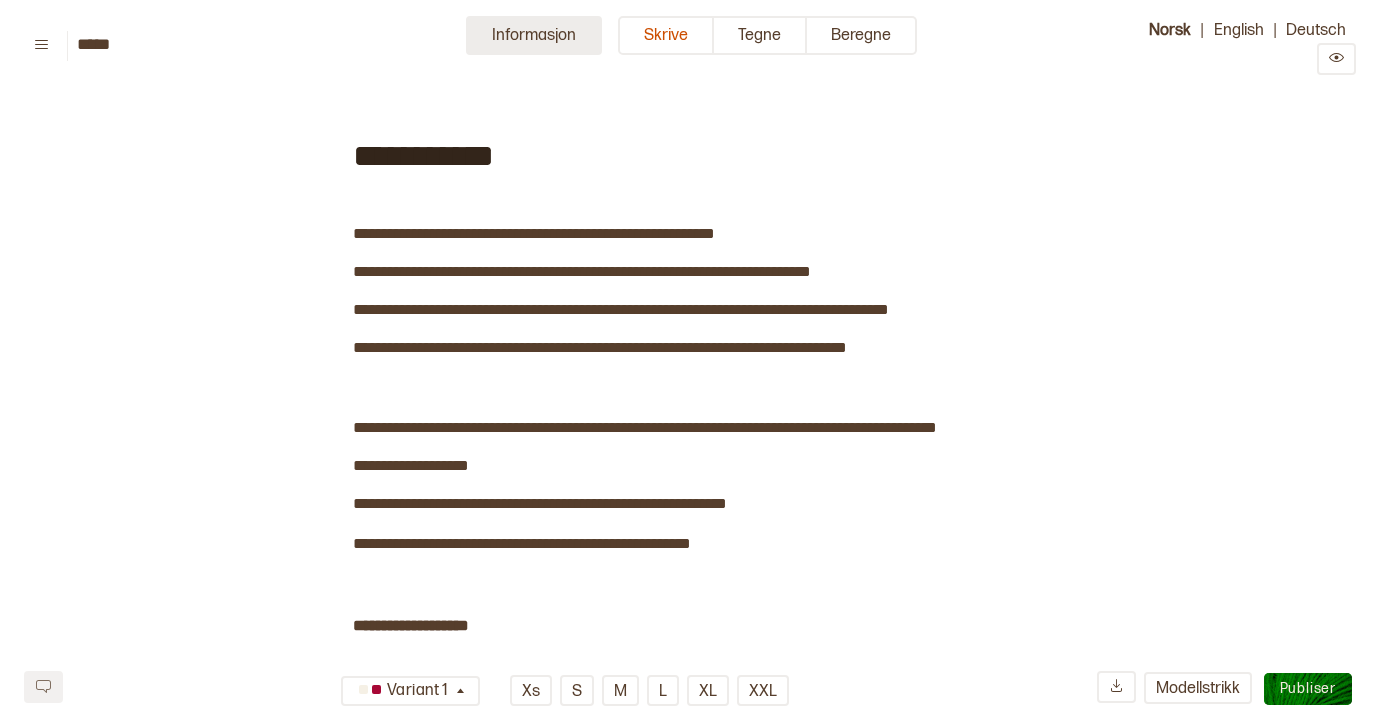 click on "Informasjon" at bounding box center (534, 35) 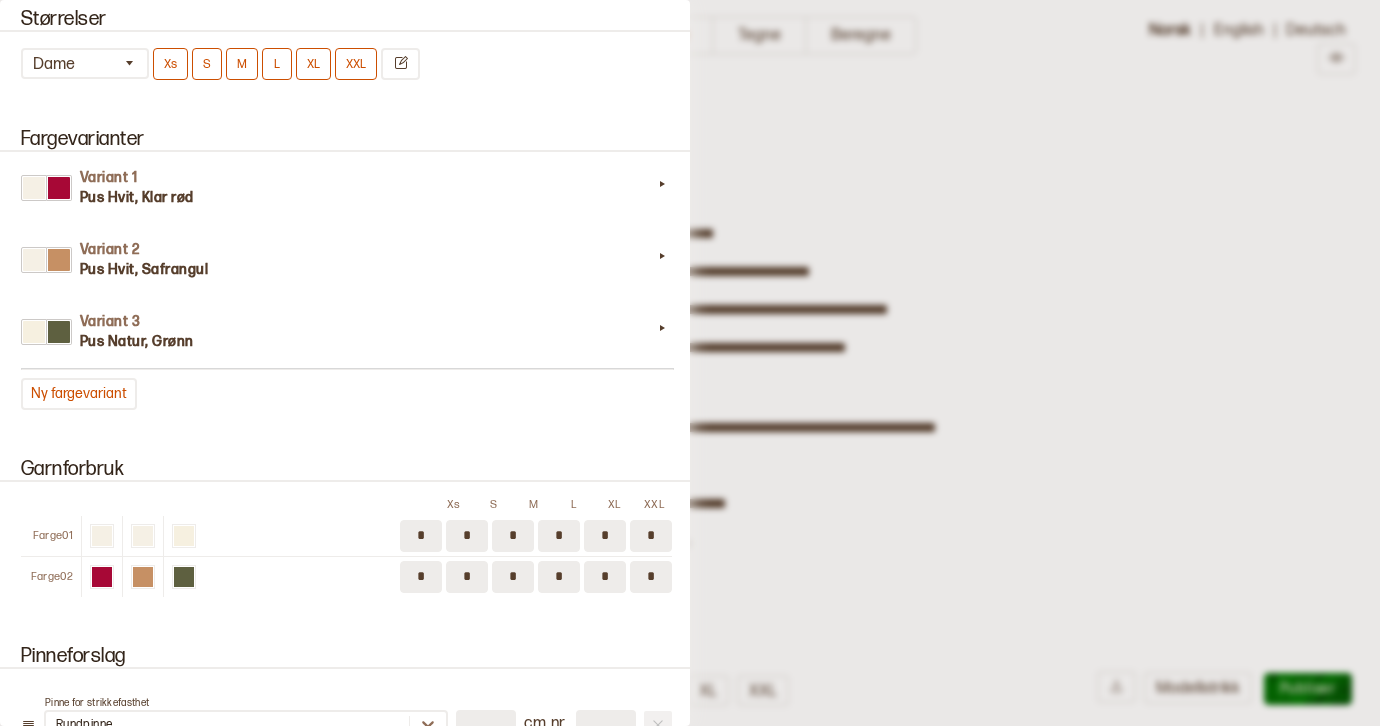scroll, scrollTop: 1944, scrollLeft: 0, axis: vertical 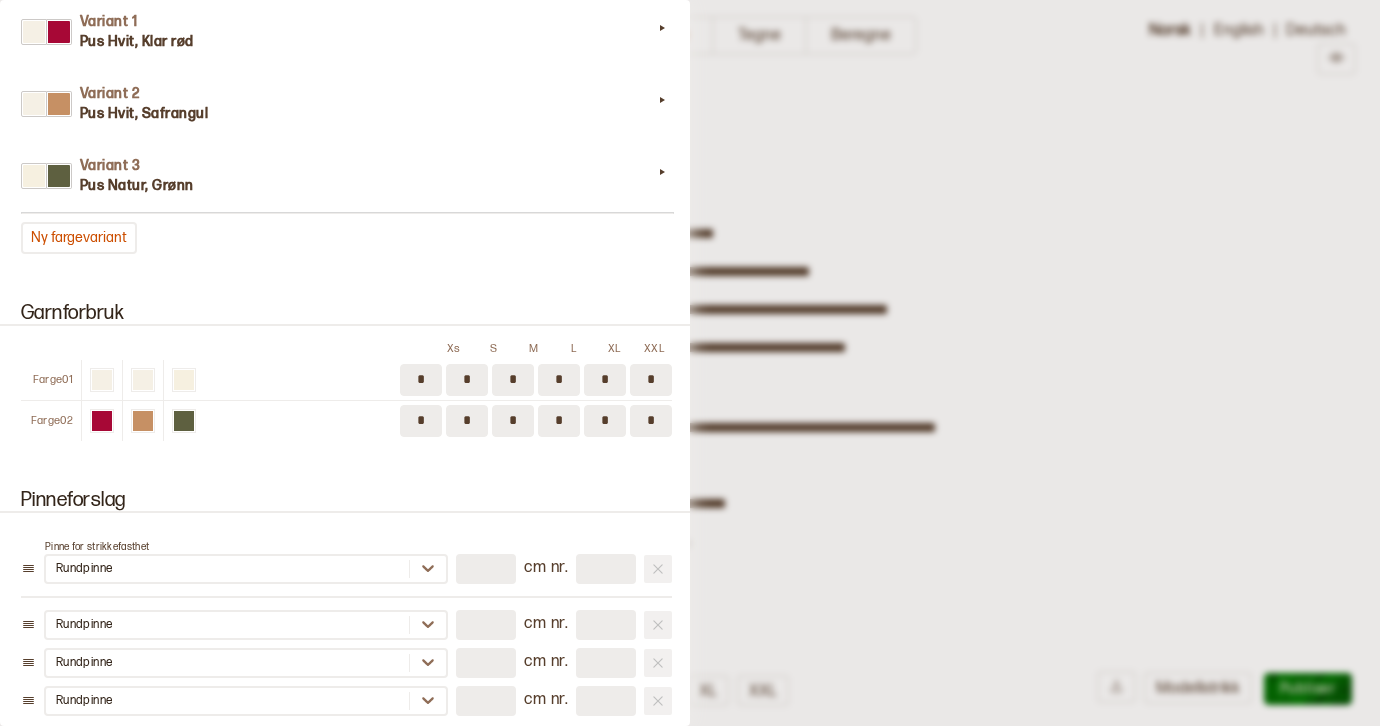 drag, startPoint x: 605, startPoint y: 376, endPoint x: 594, endPoint y: 377, distance: 11.045361 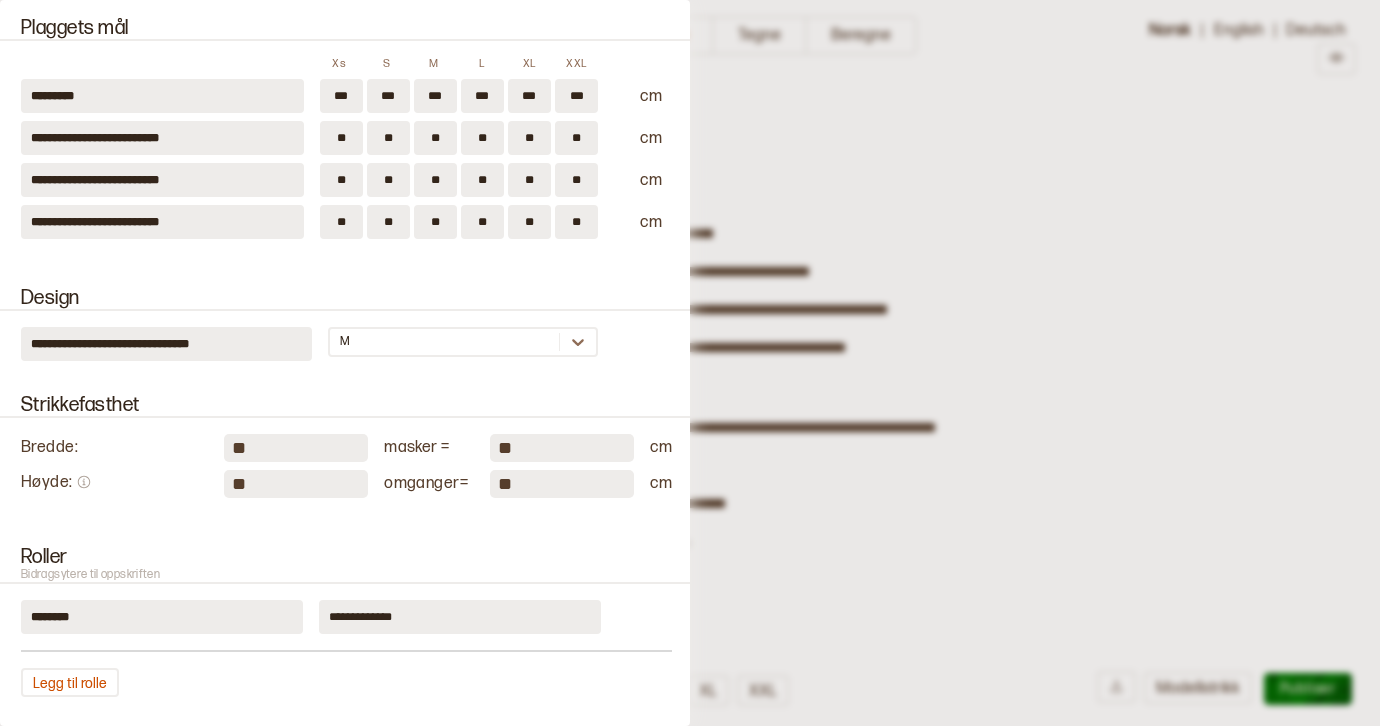 scroll, scrollTop: 0, scrollLeft: 0, axis: both 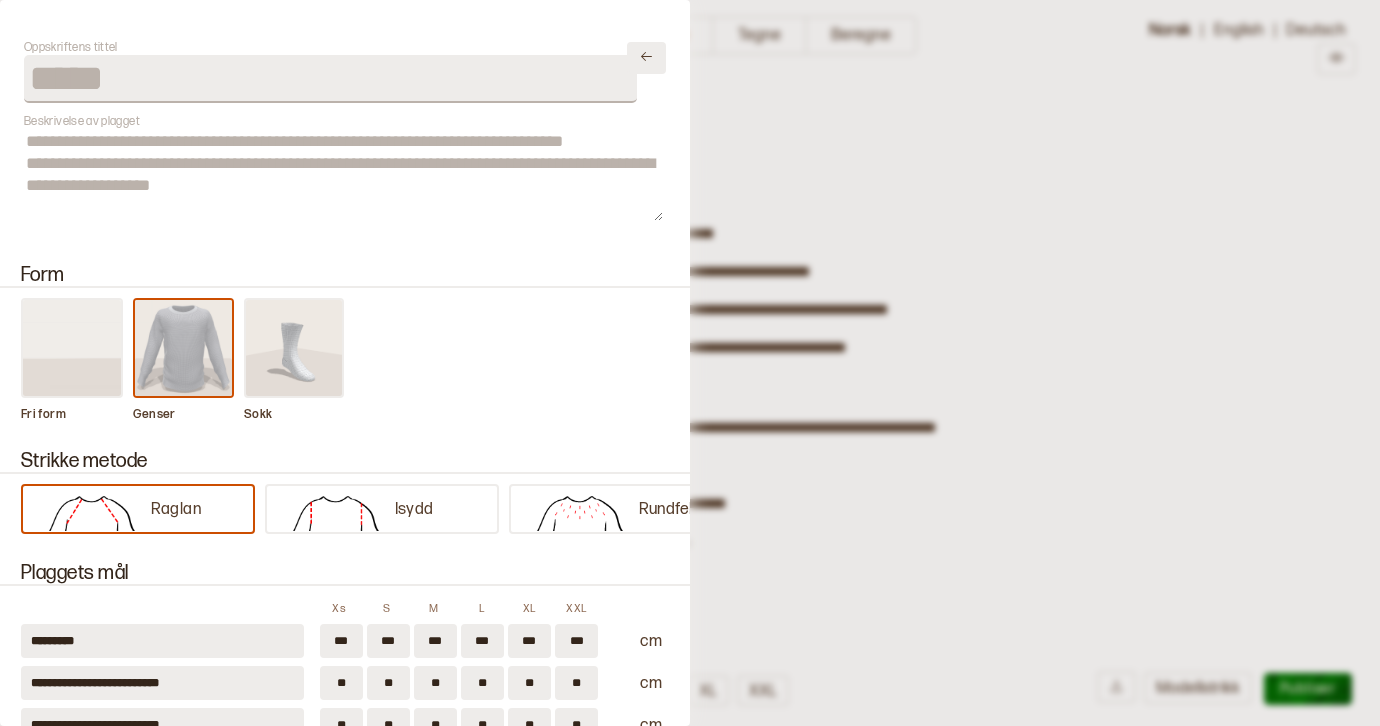 click 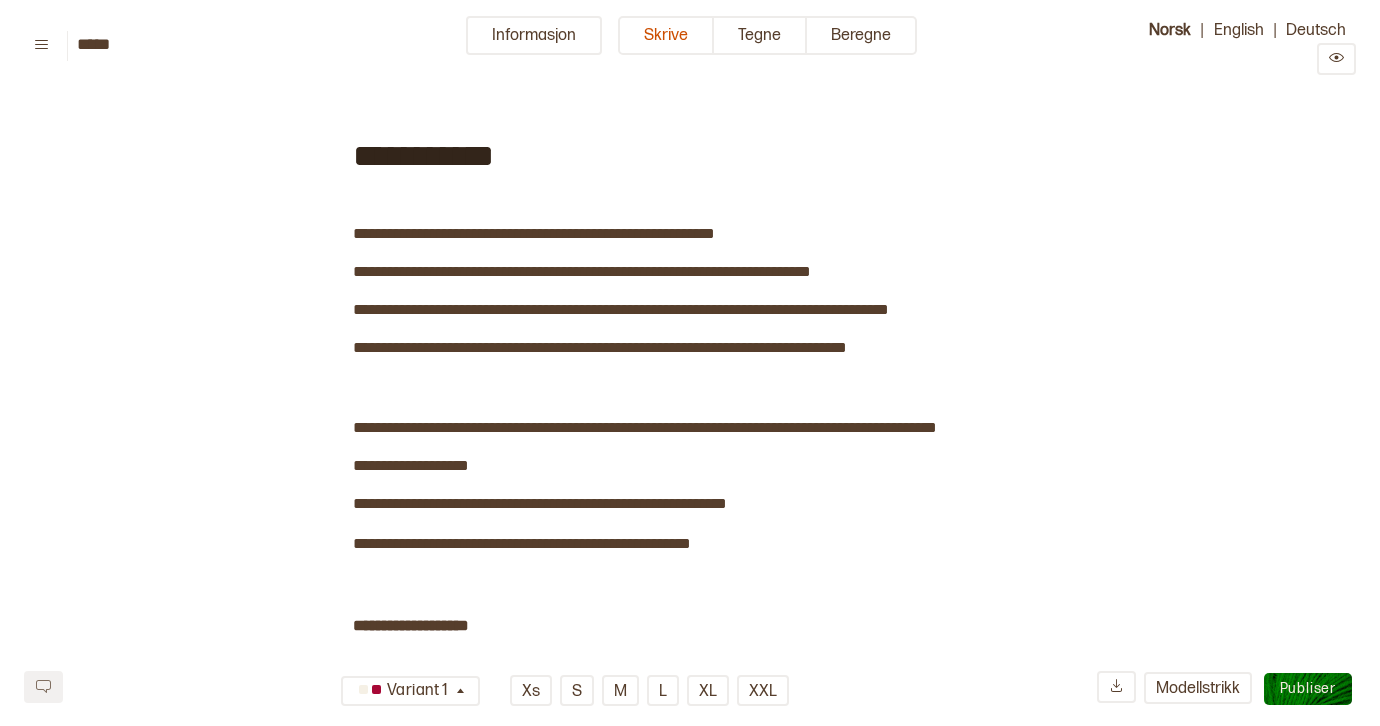 click on "Publiser" at bounding box center (1308, 688) 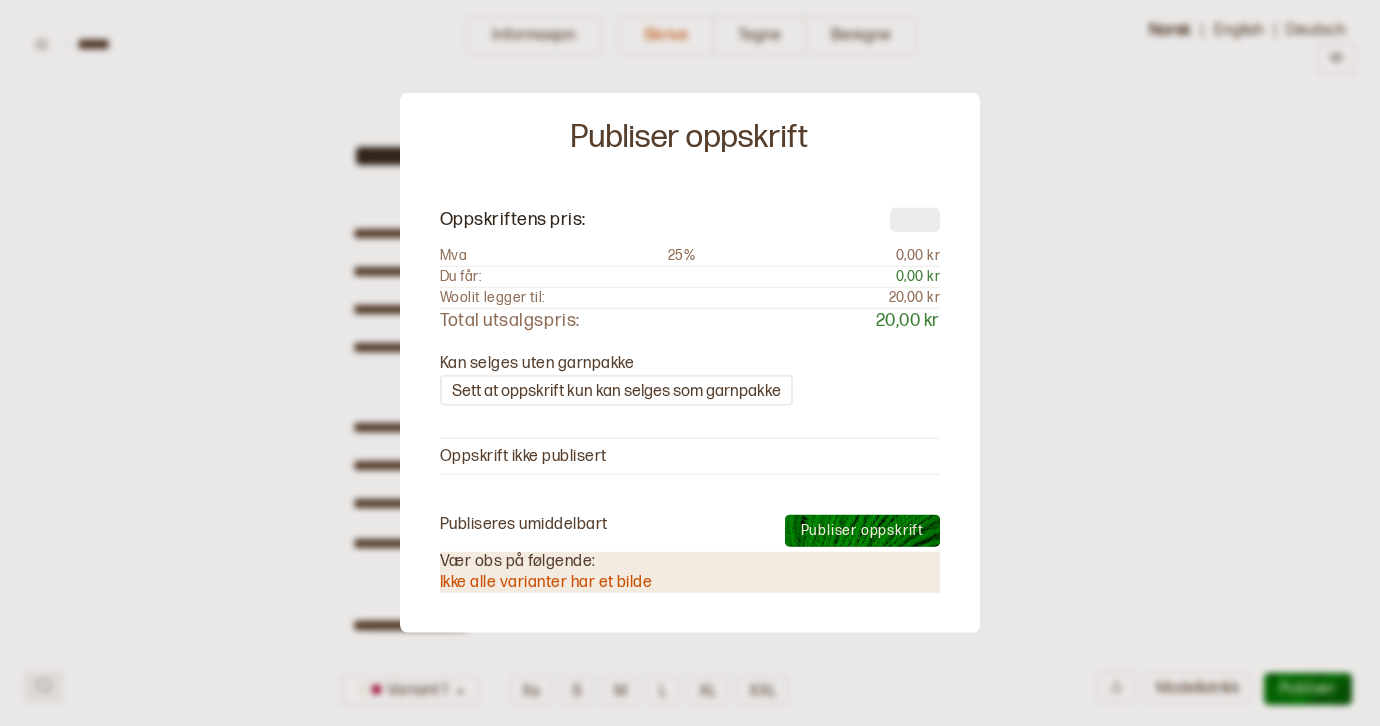 type on "**" 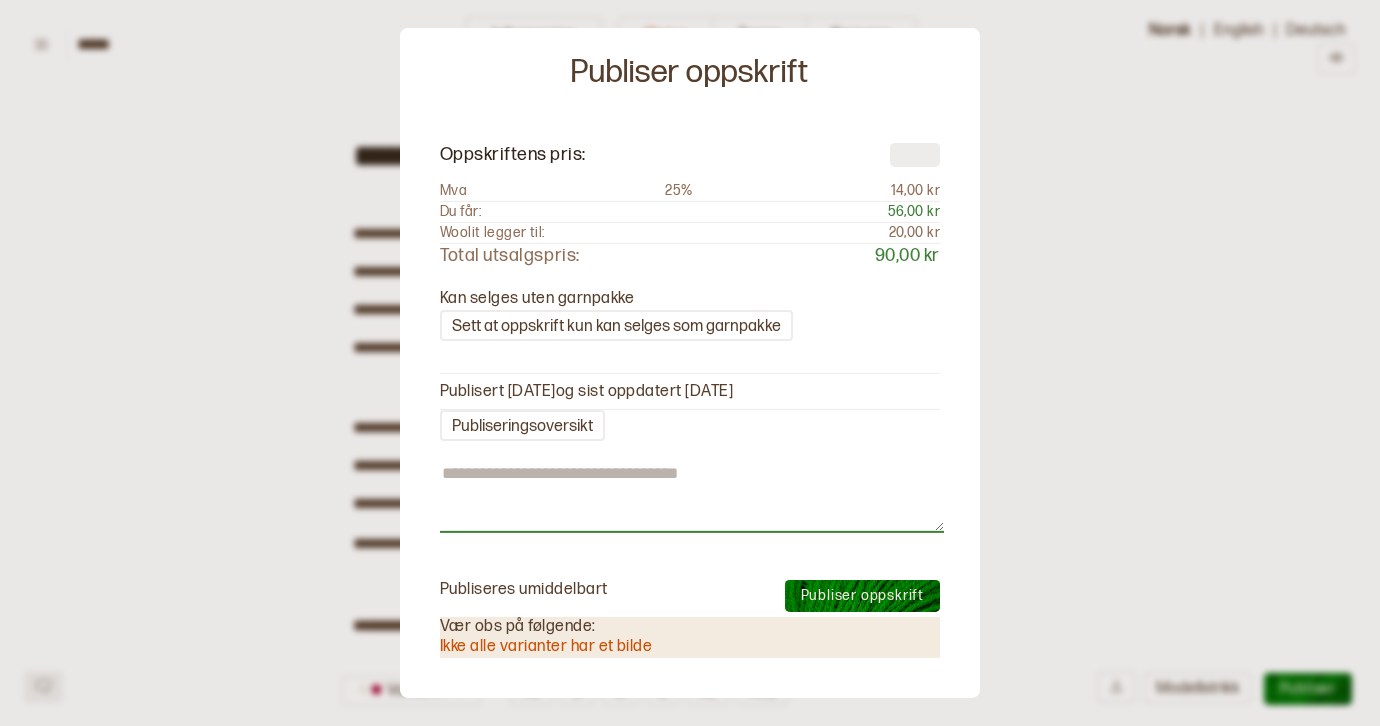 click at bounding box center (692, 497) 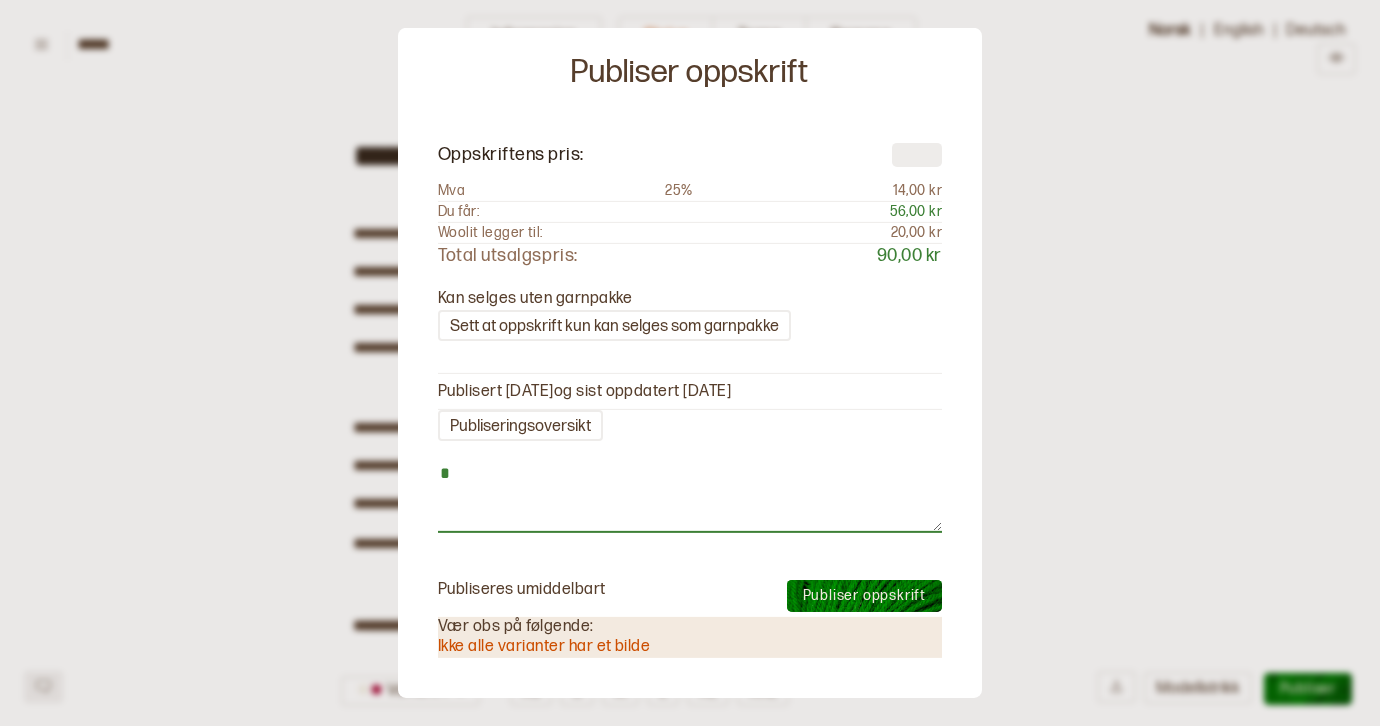 type on "*" 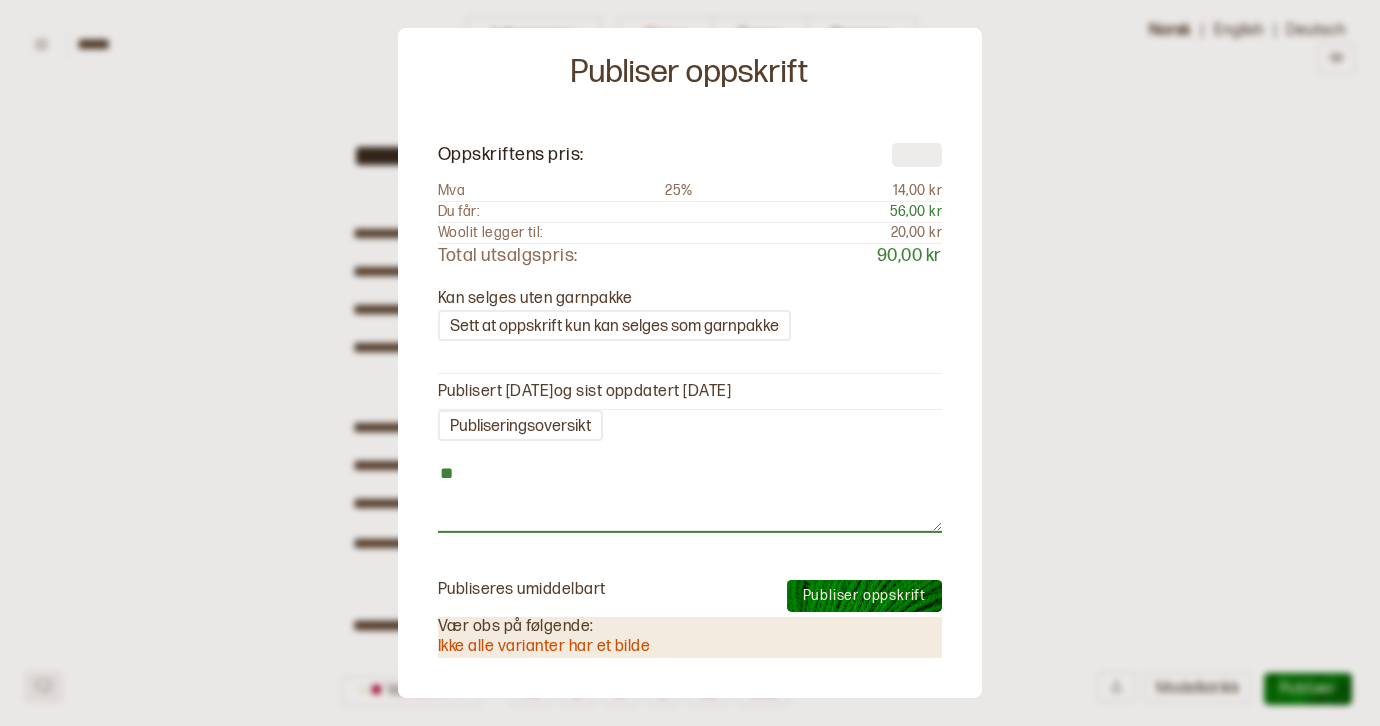 type on "*" 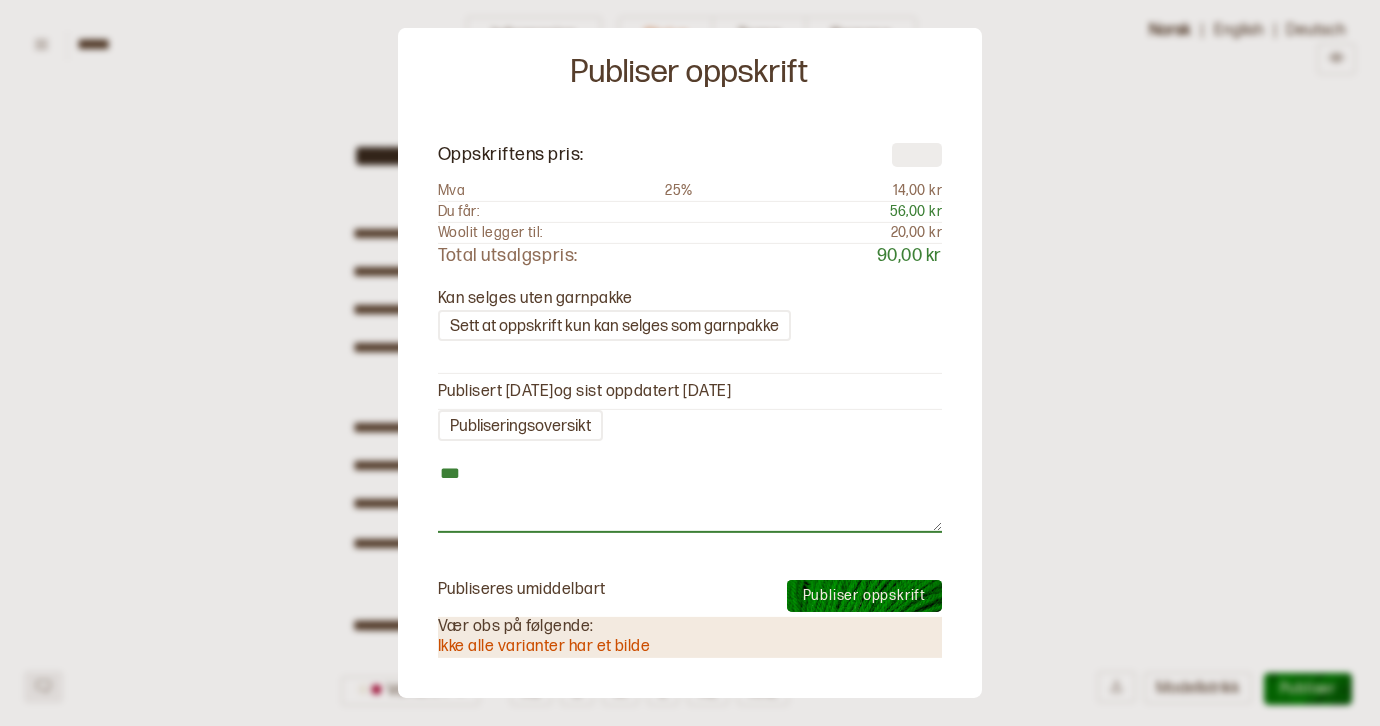 type on "*" 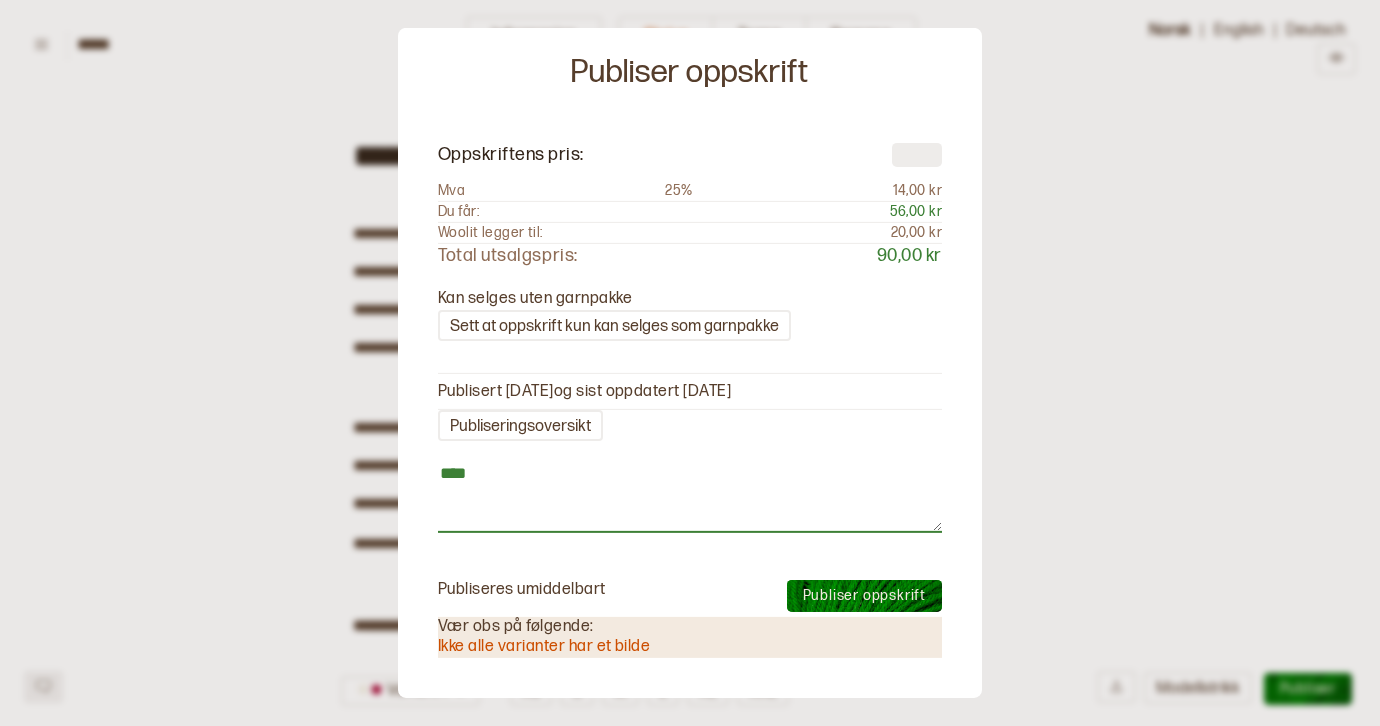 type on "*" 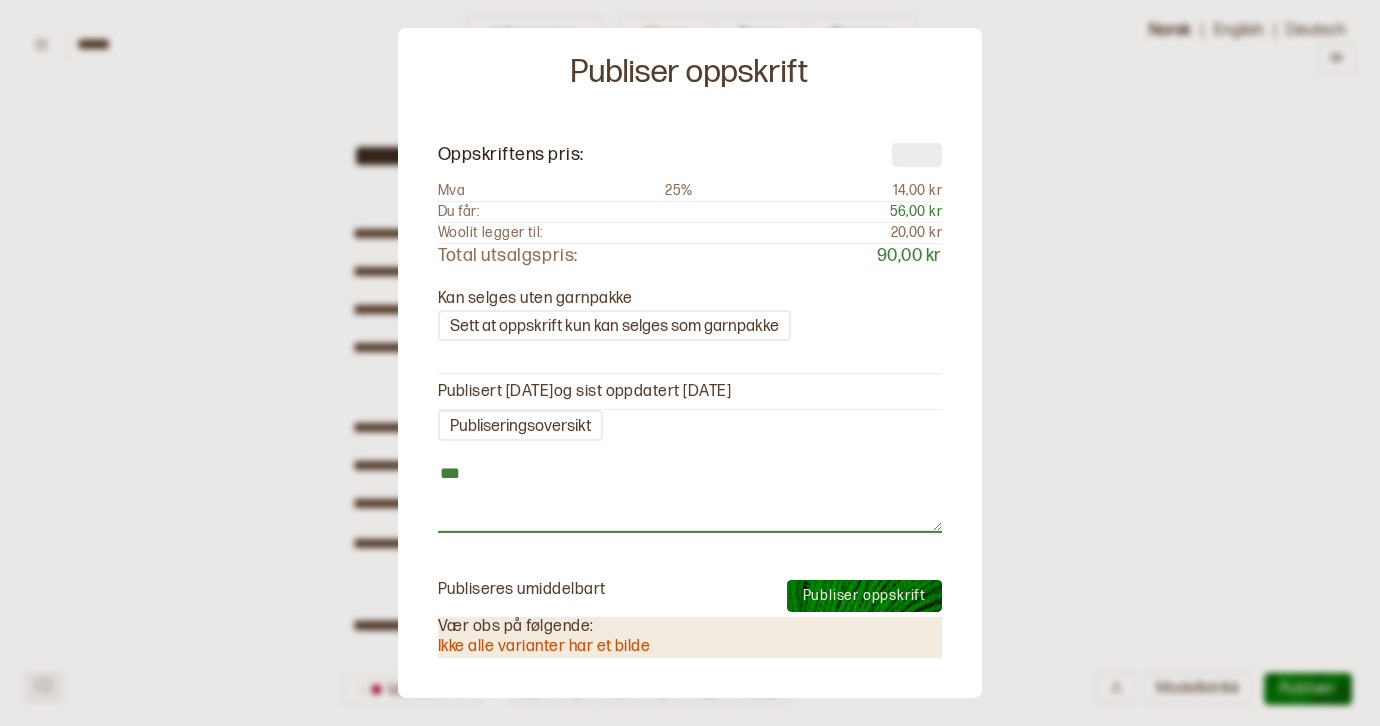 type on "*" 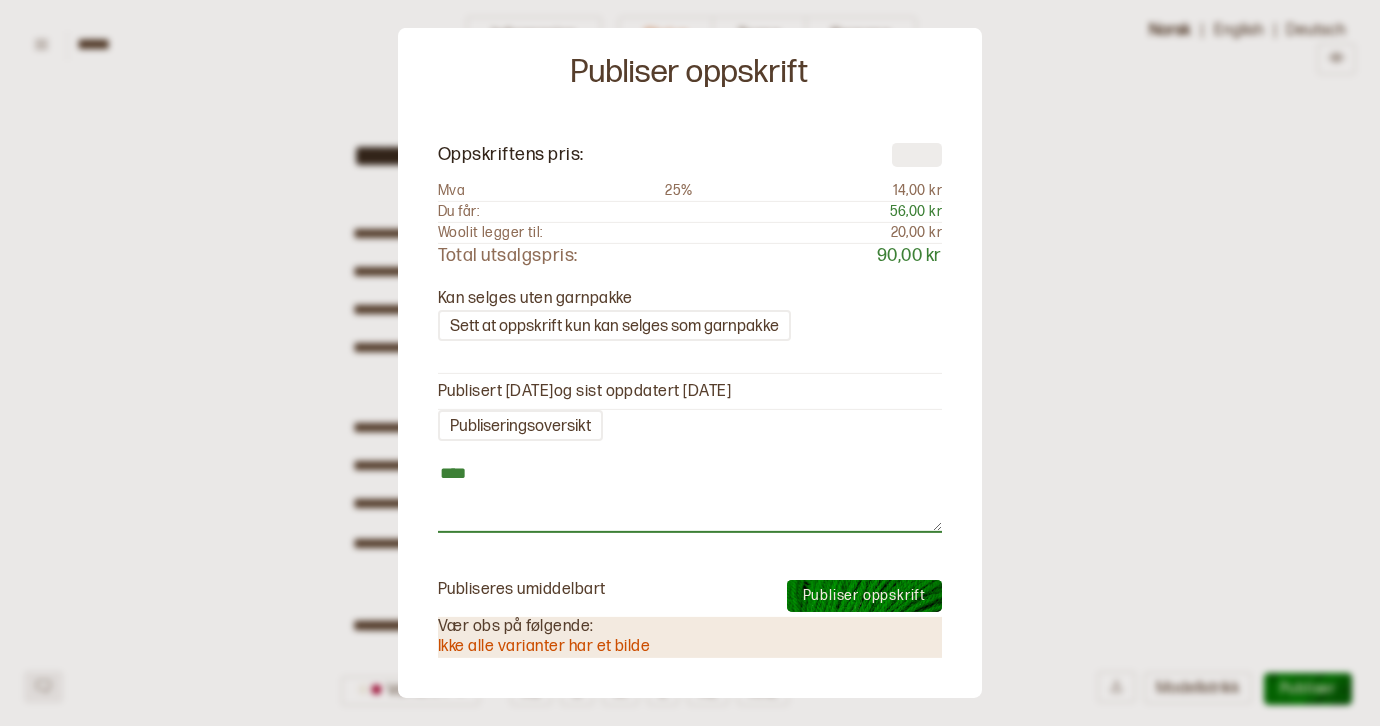 type on "*" 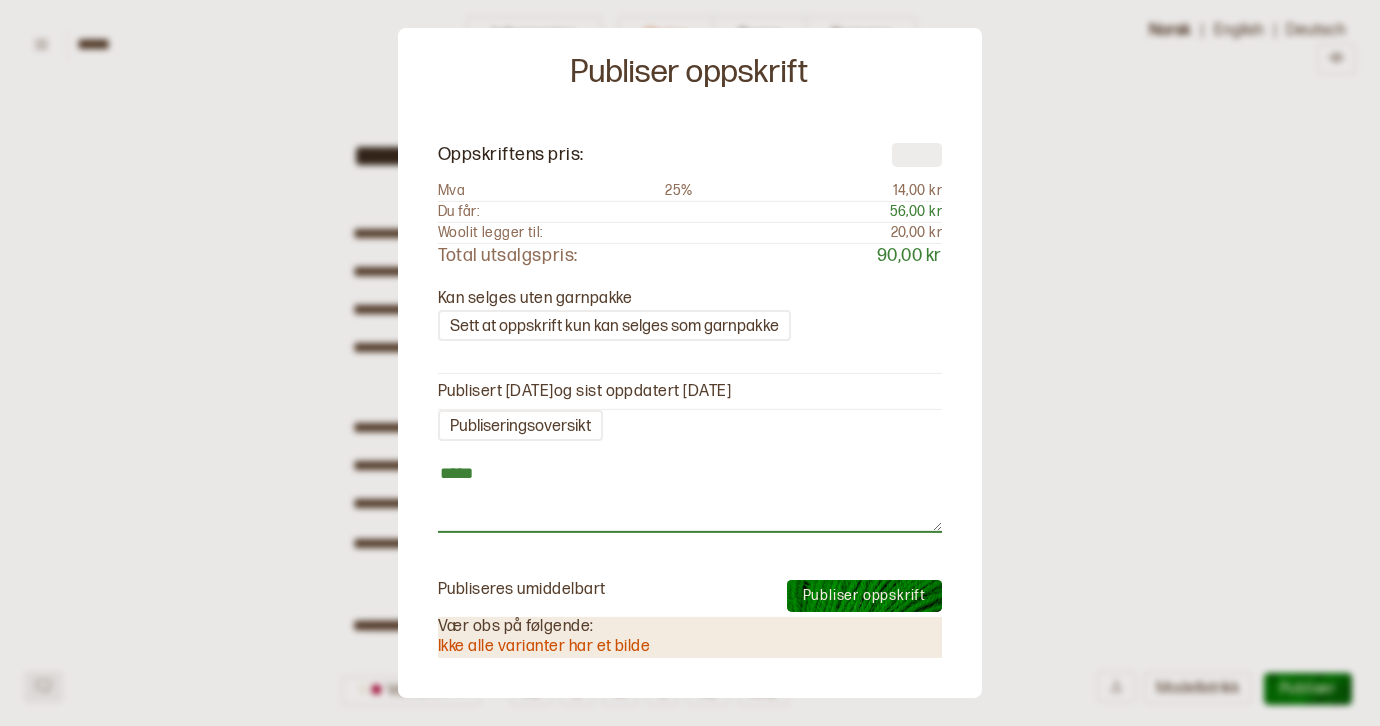 type on "*" 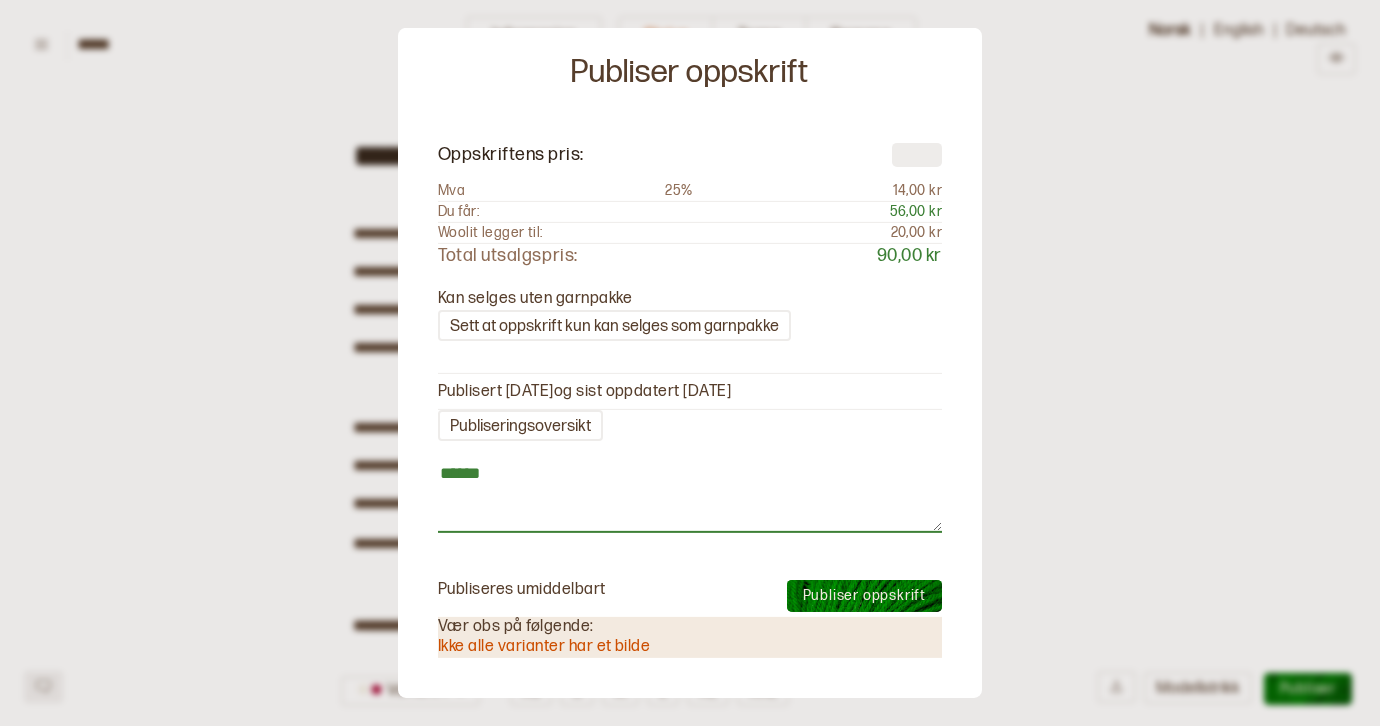 type on "*" 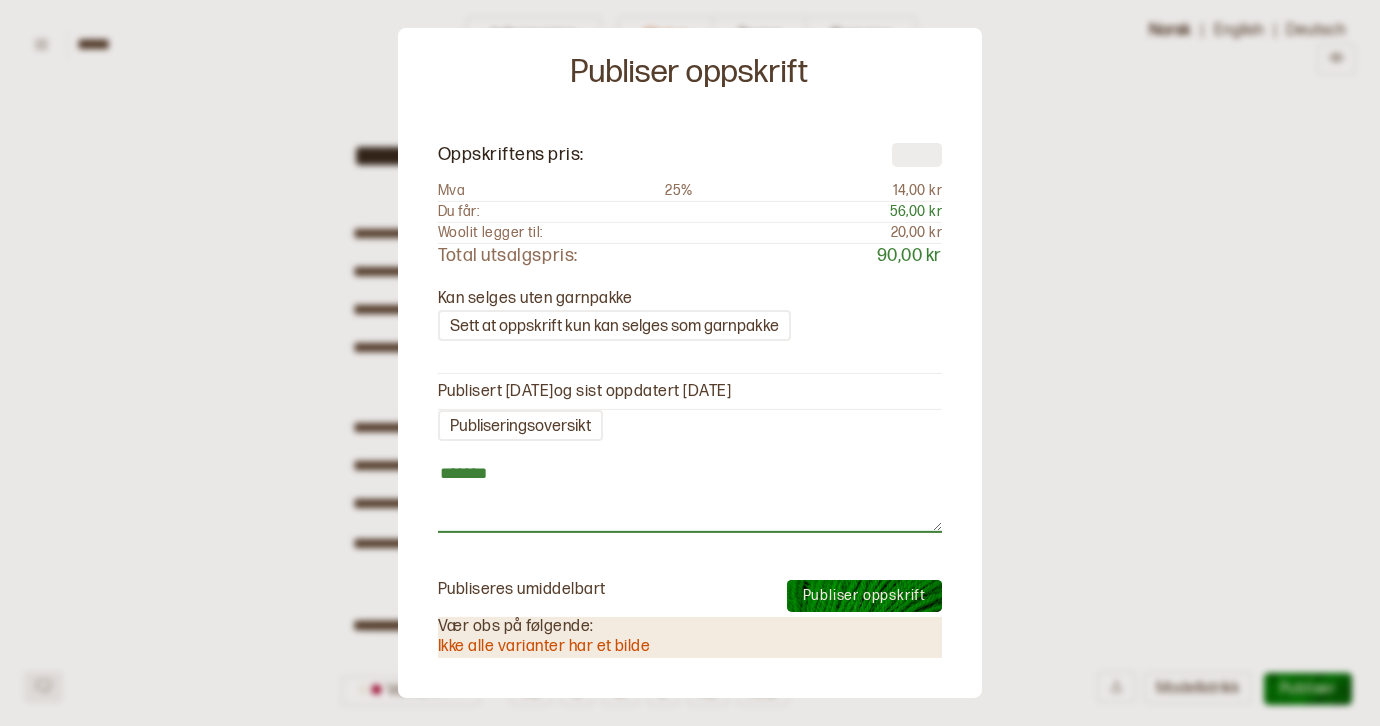 type on "*" 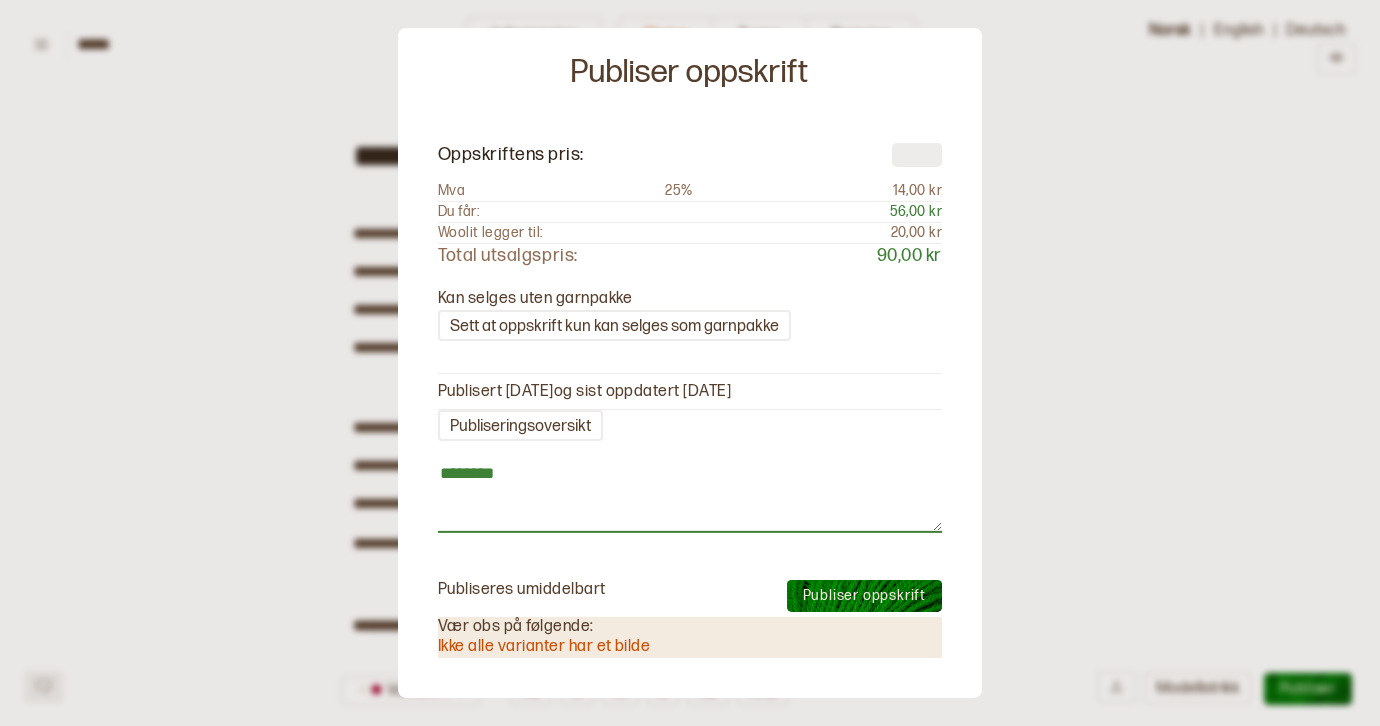 type on "*" 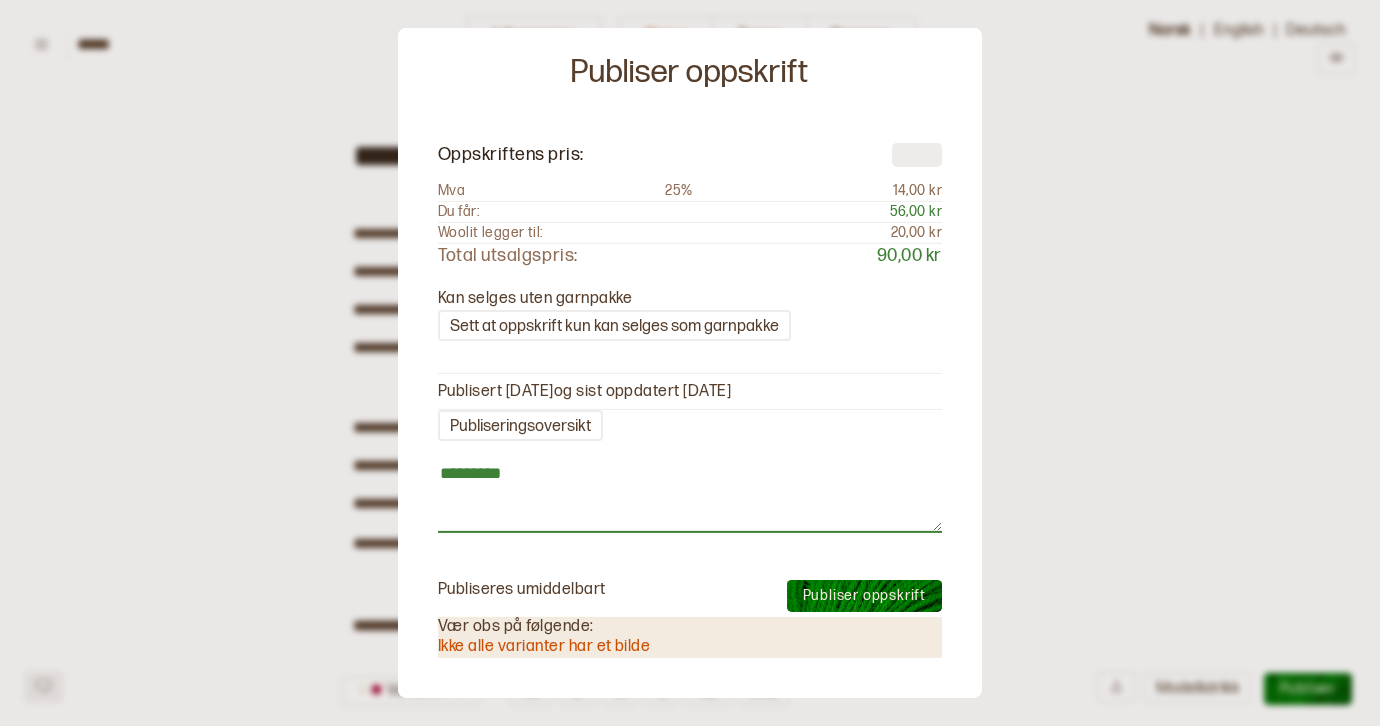 type on "*" 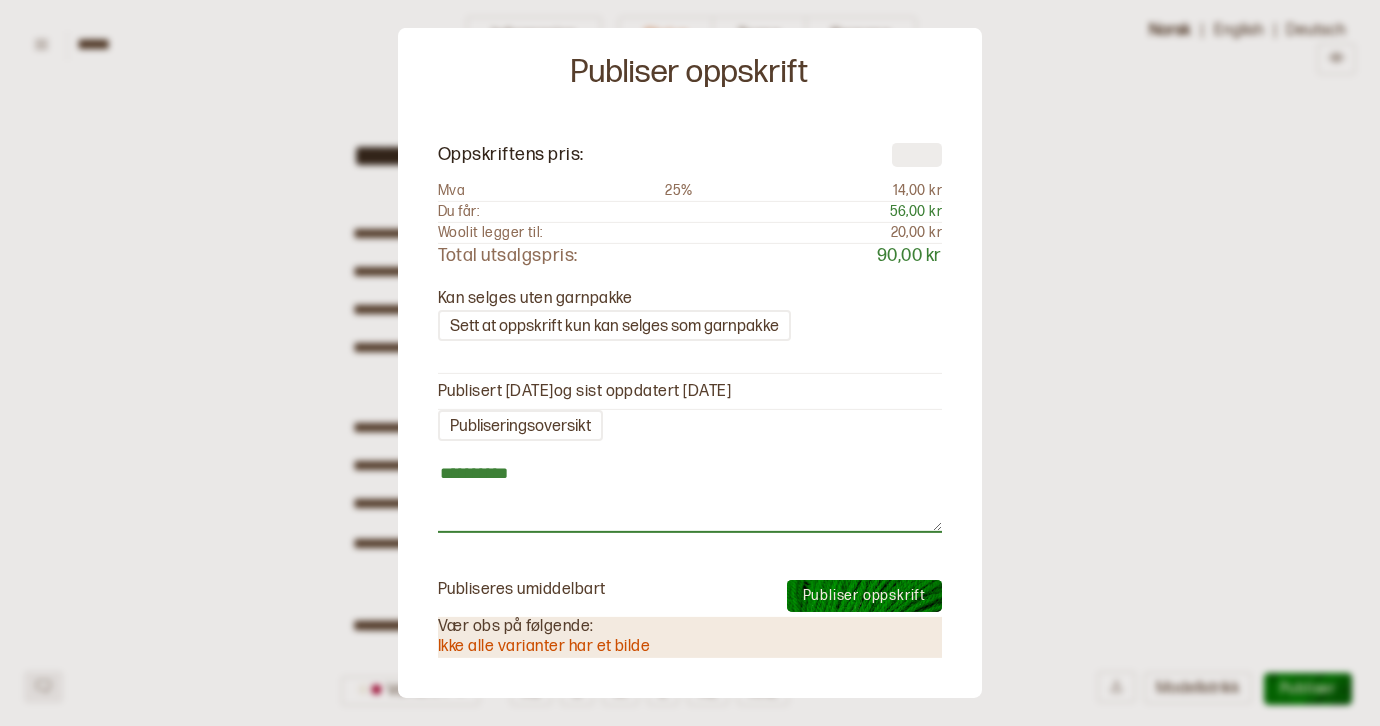 type on "*" 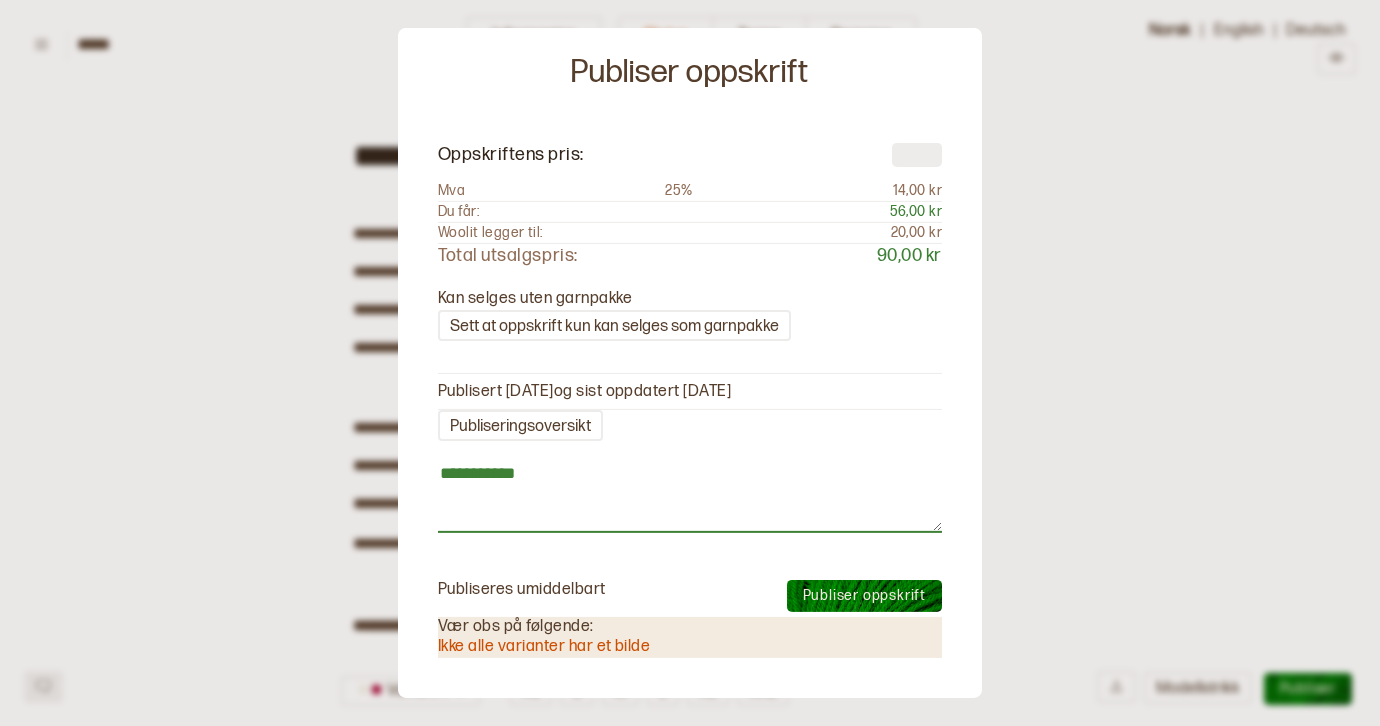 type on "**********" 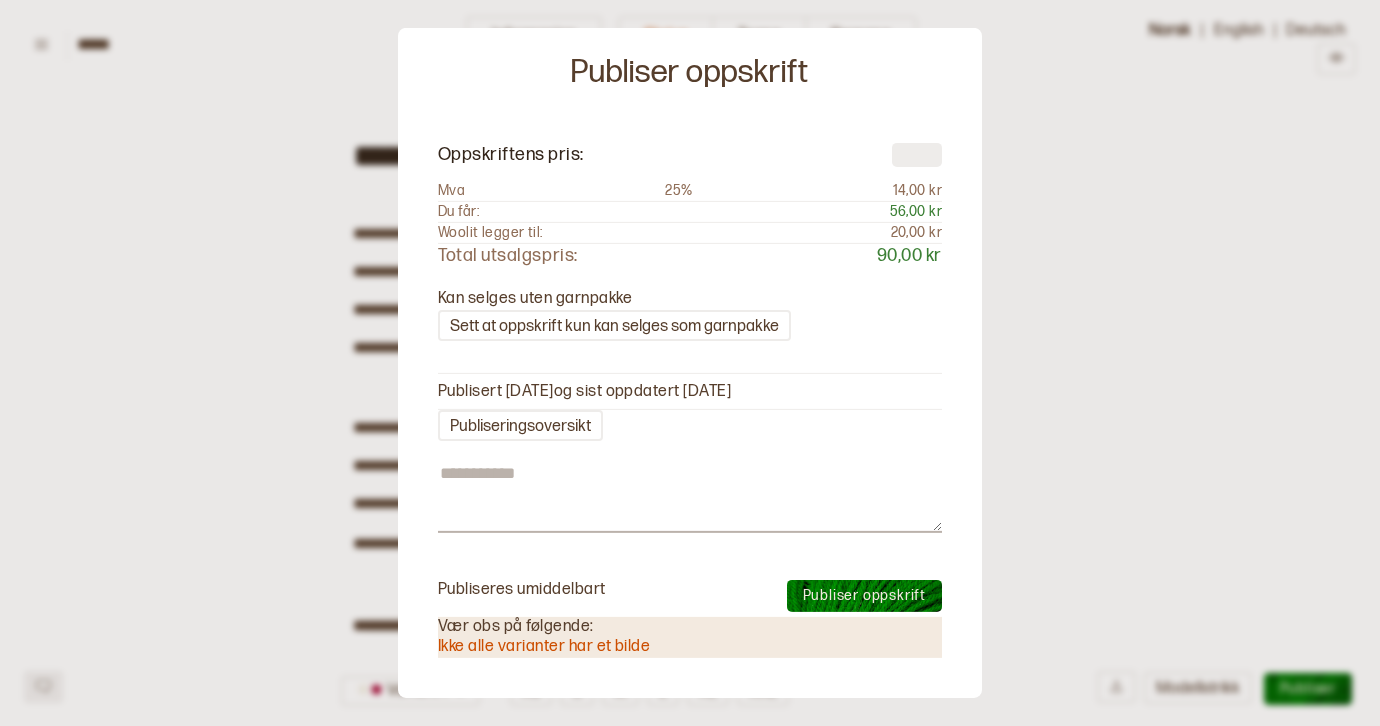 click on "Publiser oppskrift" at bounding box center [864, 595] 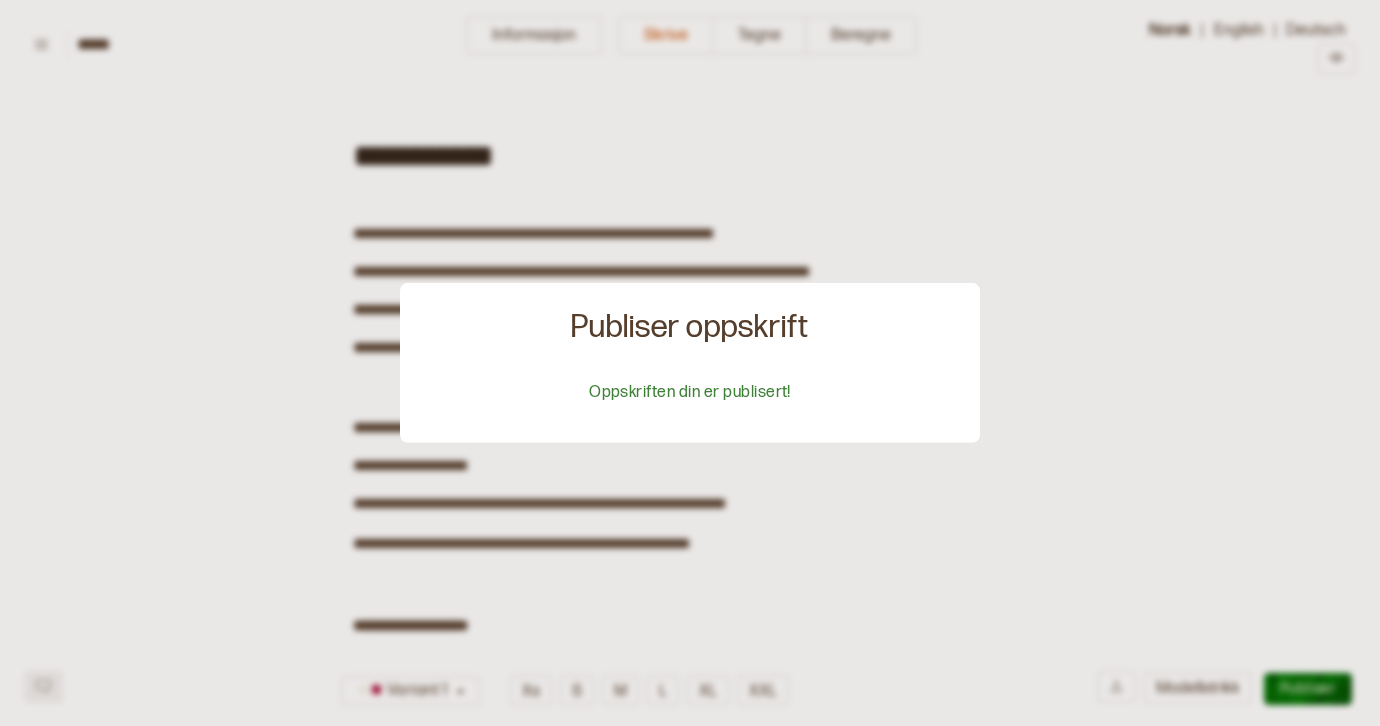click at bounding box center [690, 363] 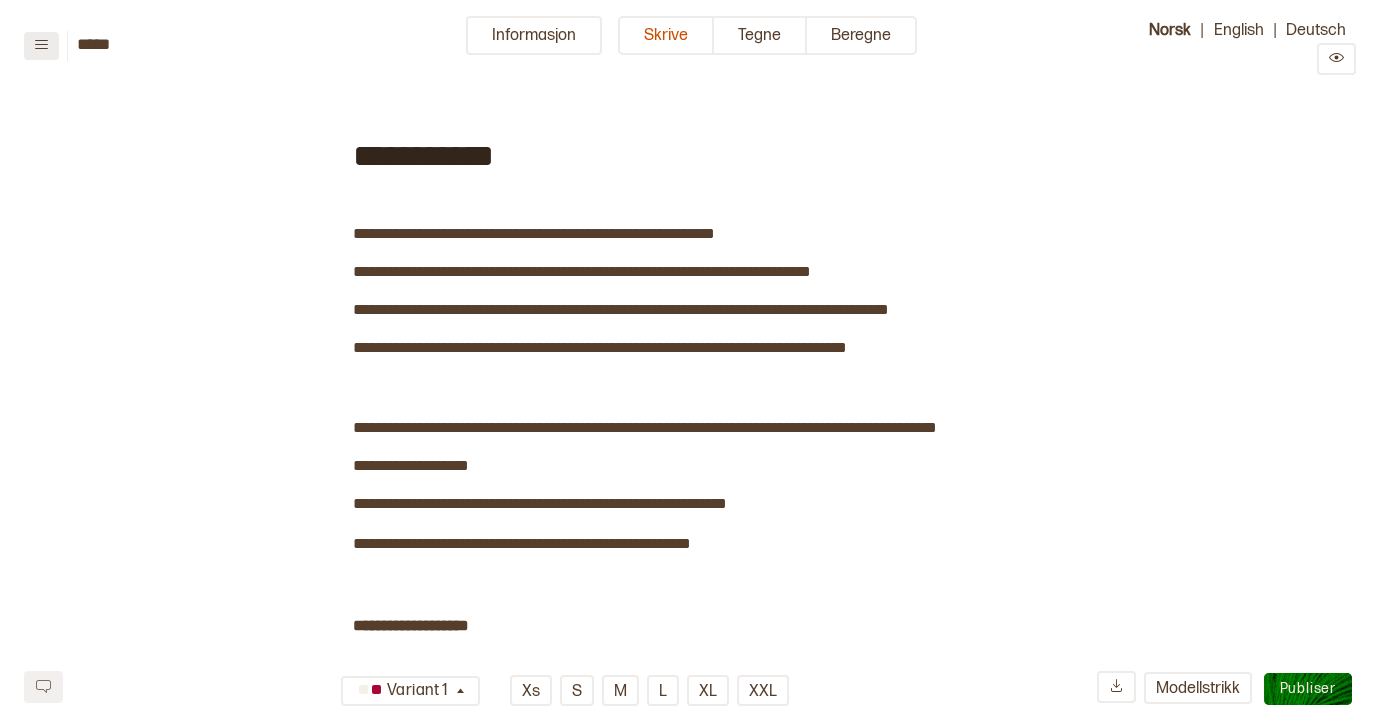 click 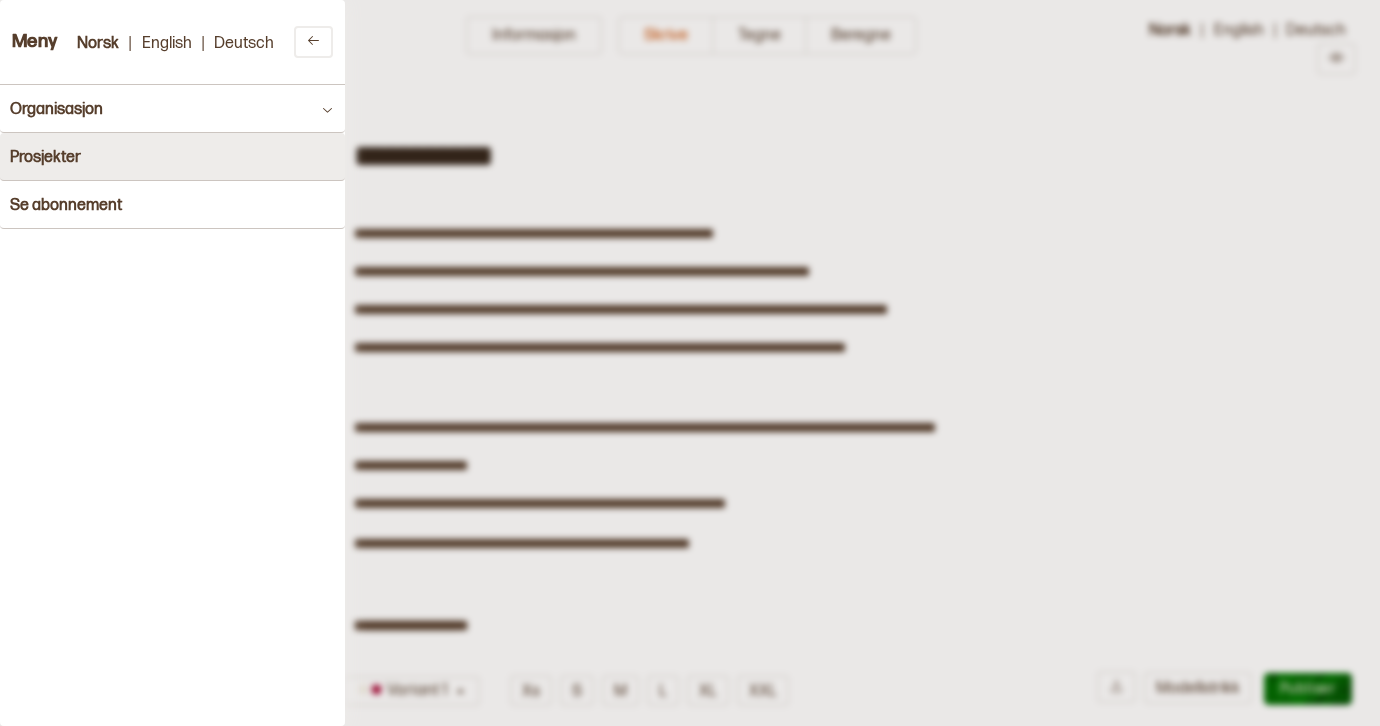 click on "Prosjekter" at bounding box center (172, 157) 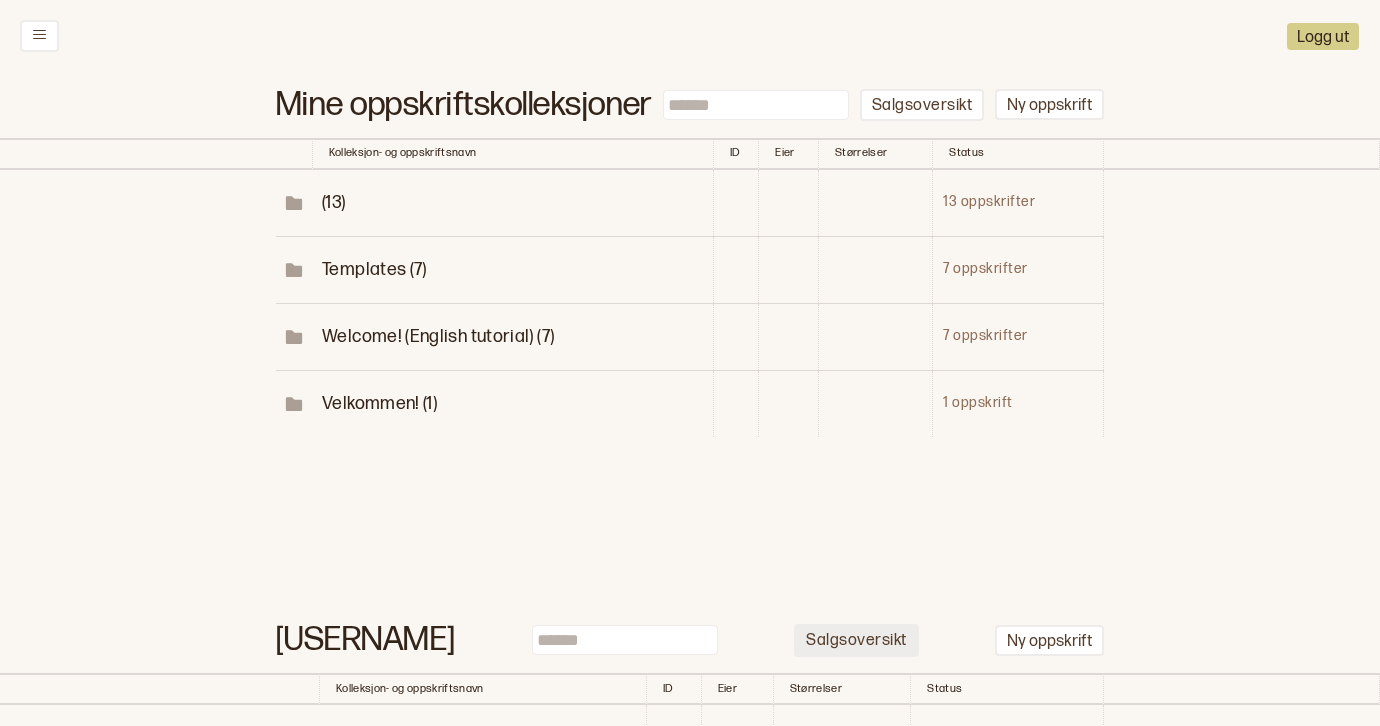 click on "Salgsoversikt" at bounding box center [856, 641] 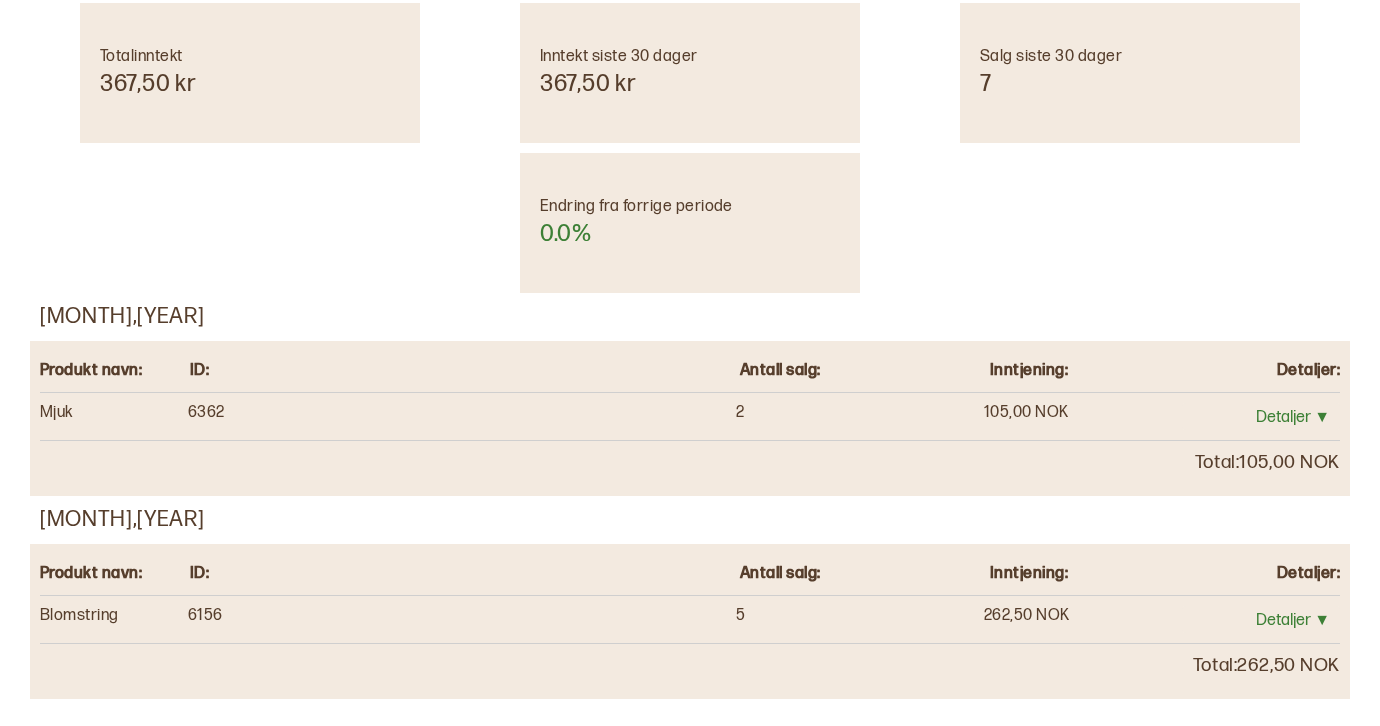 scroll, scrollTop: 0, scrollLeft: 0, axis: both 